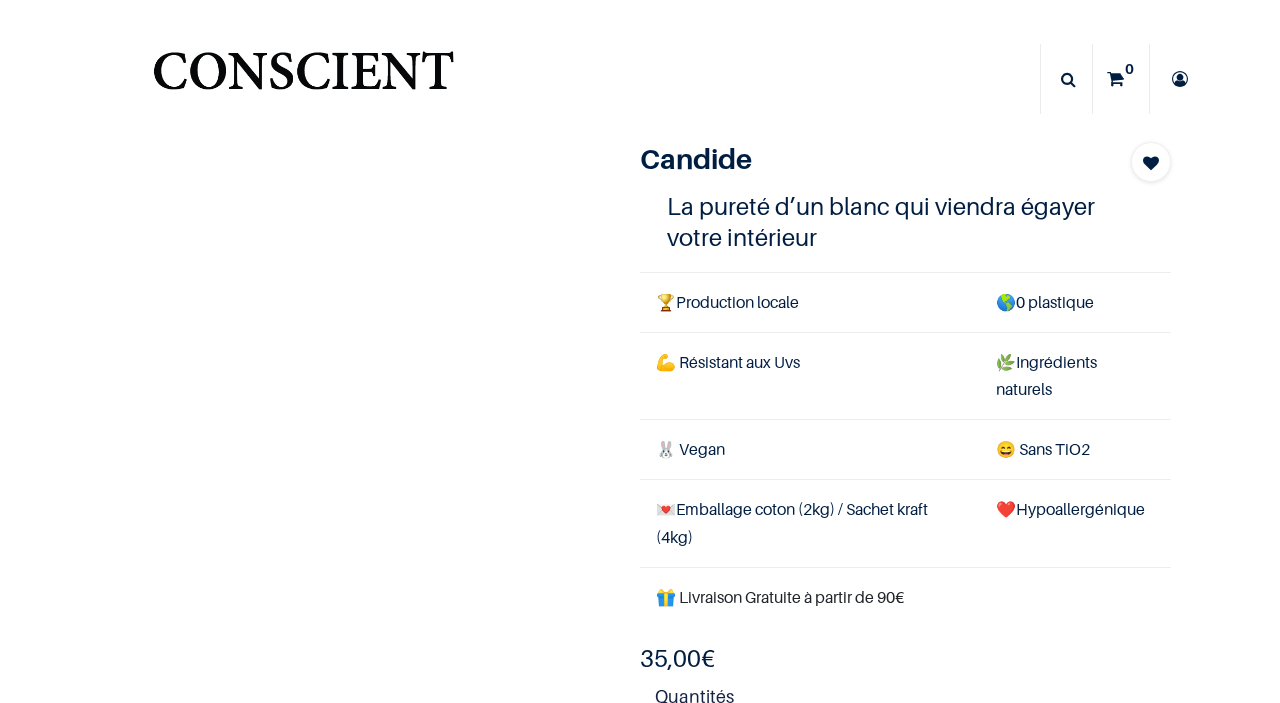 scroll, scrollTop: 0, scrollLeft: 0, axis: both 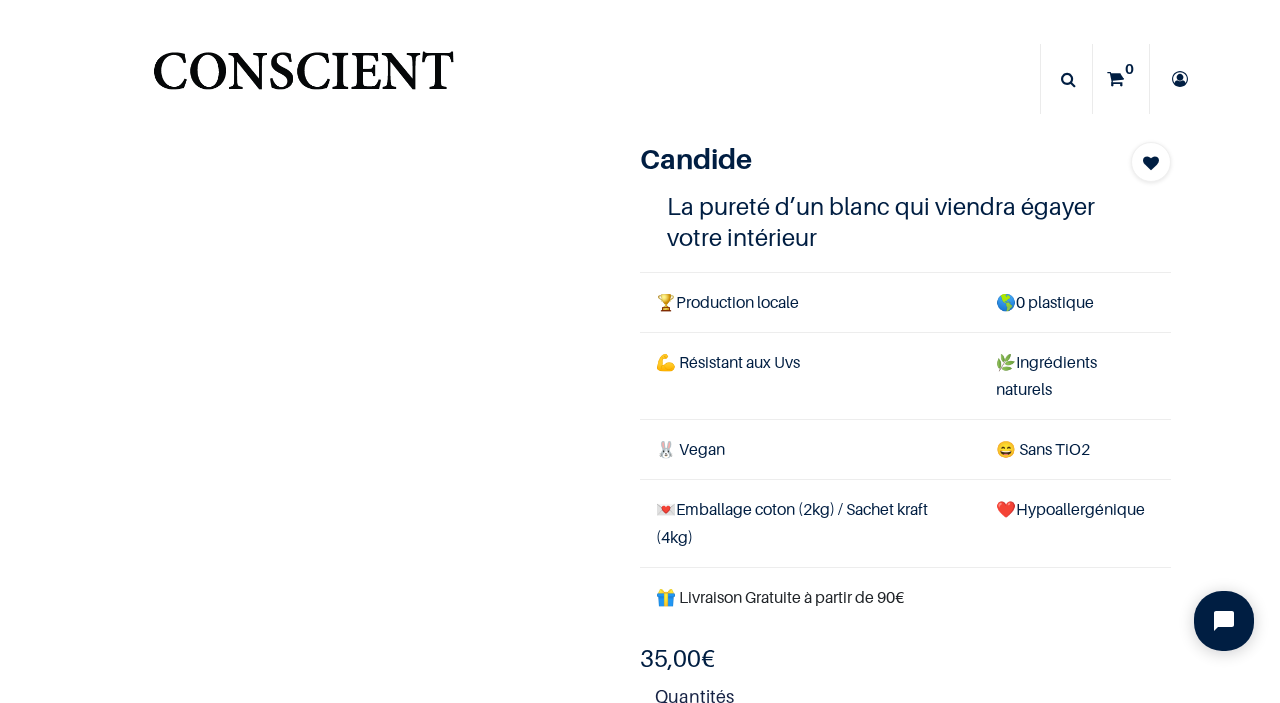 click on "1" at bounding box center [625, 498] 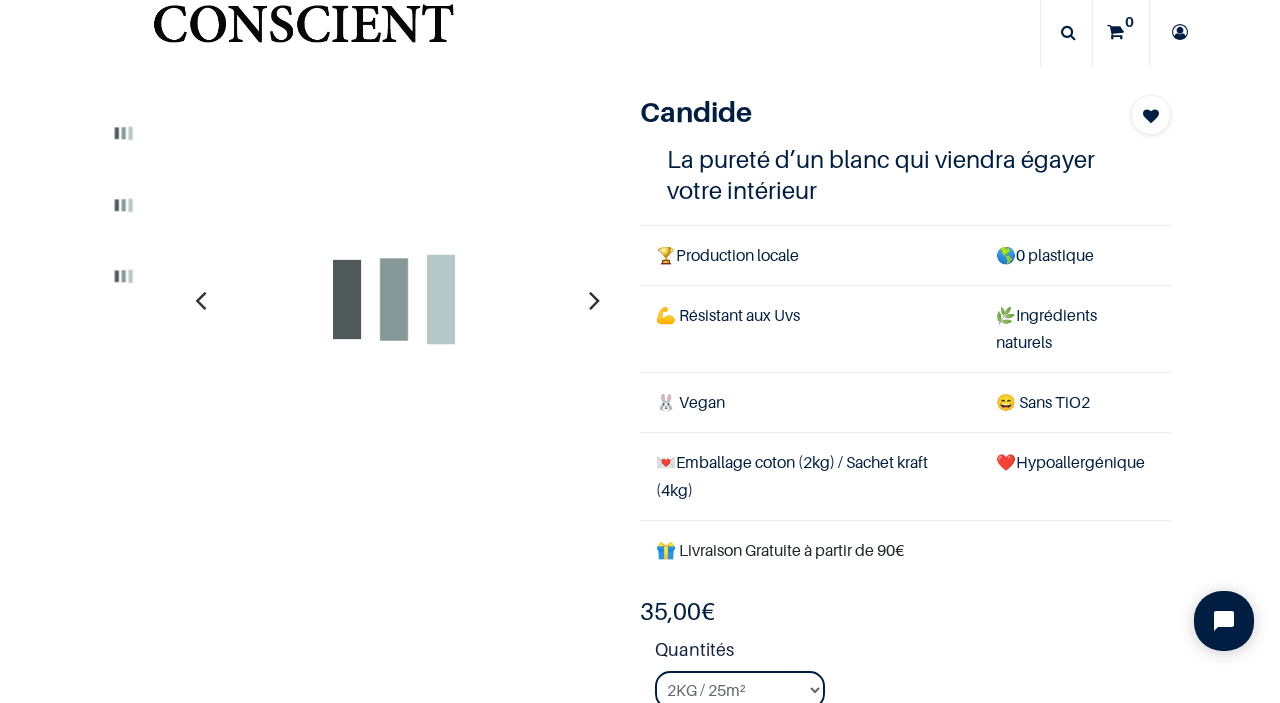 scroll, scrollTop: 0, scrollLeft: 0, axis: both 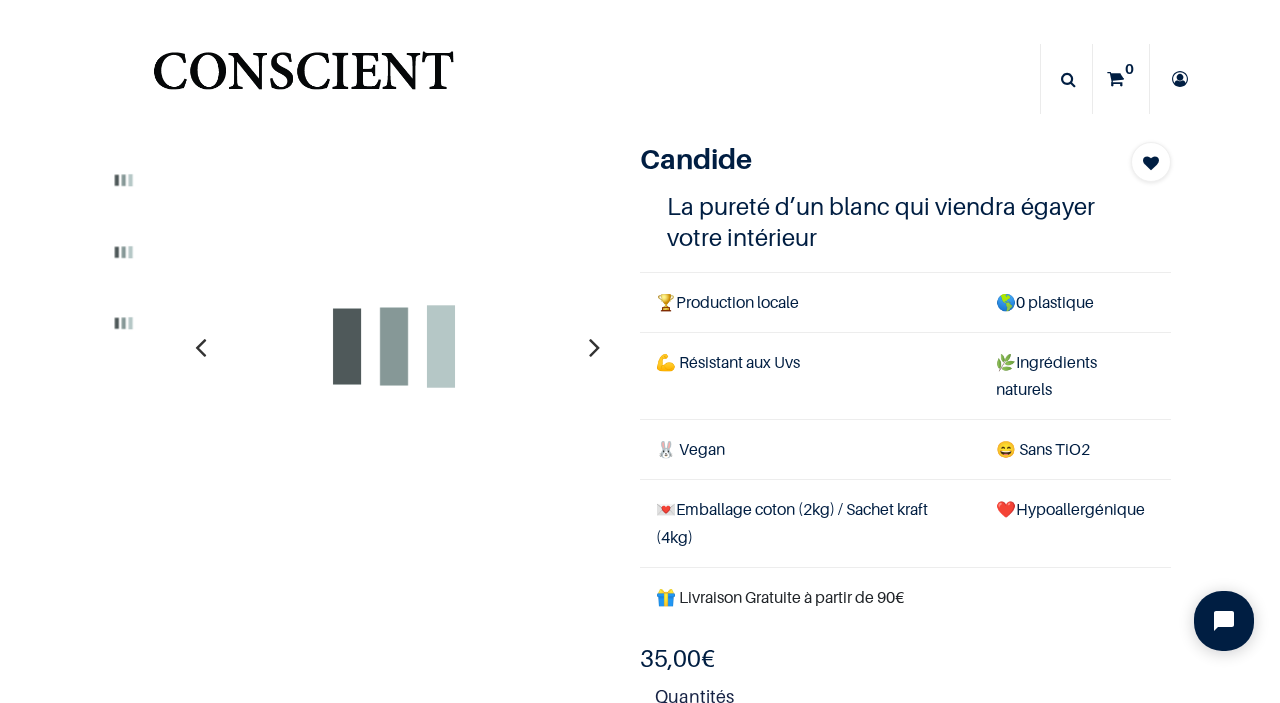click at bounding box center [303, 79] 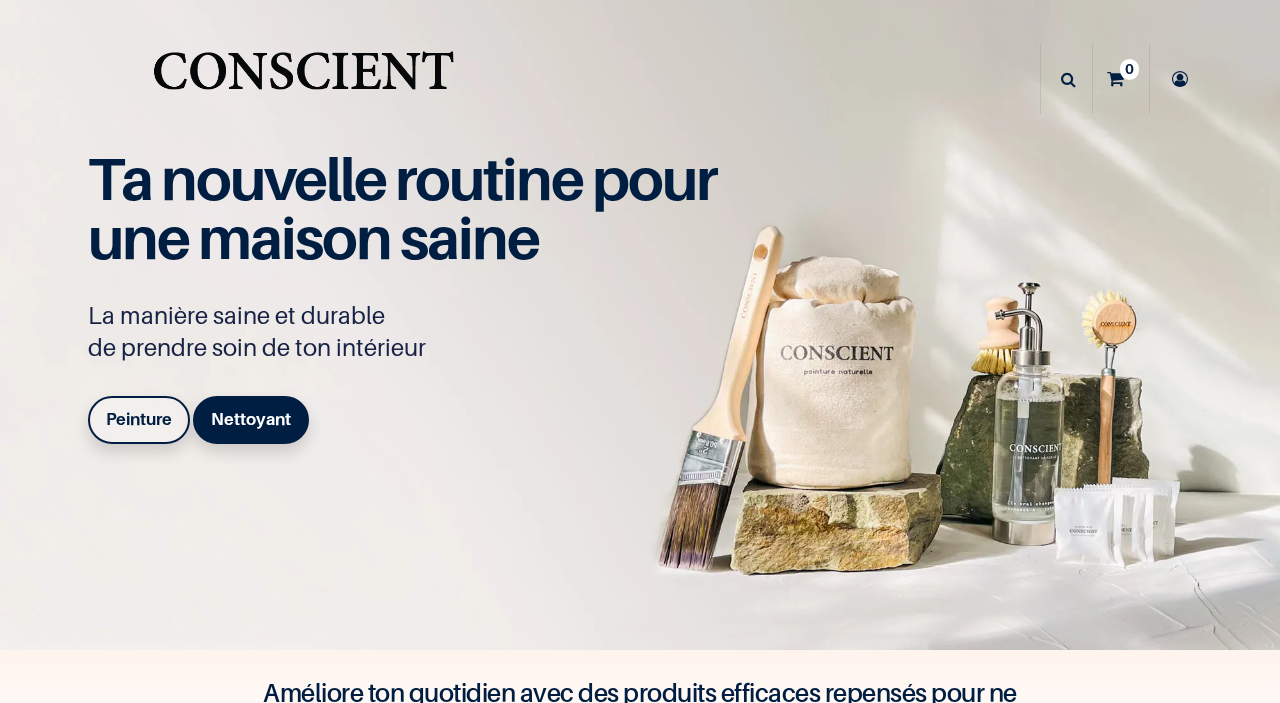 scroll, scrollTop: 0, scrollLeft: 0, axis: both 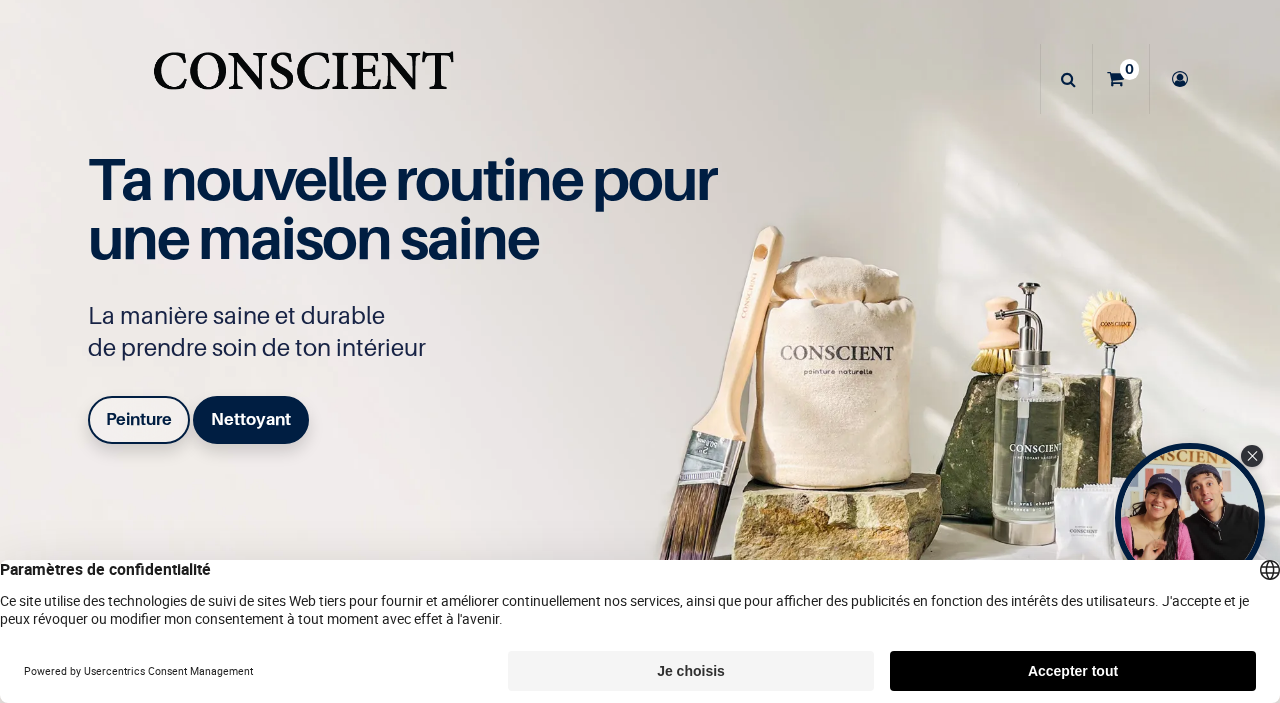 click on "Peinture" at bounding box center [139, 419] 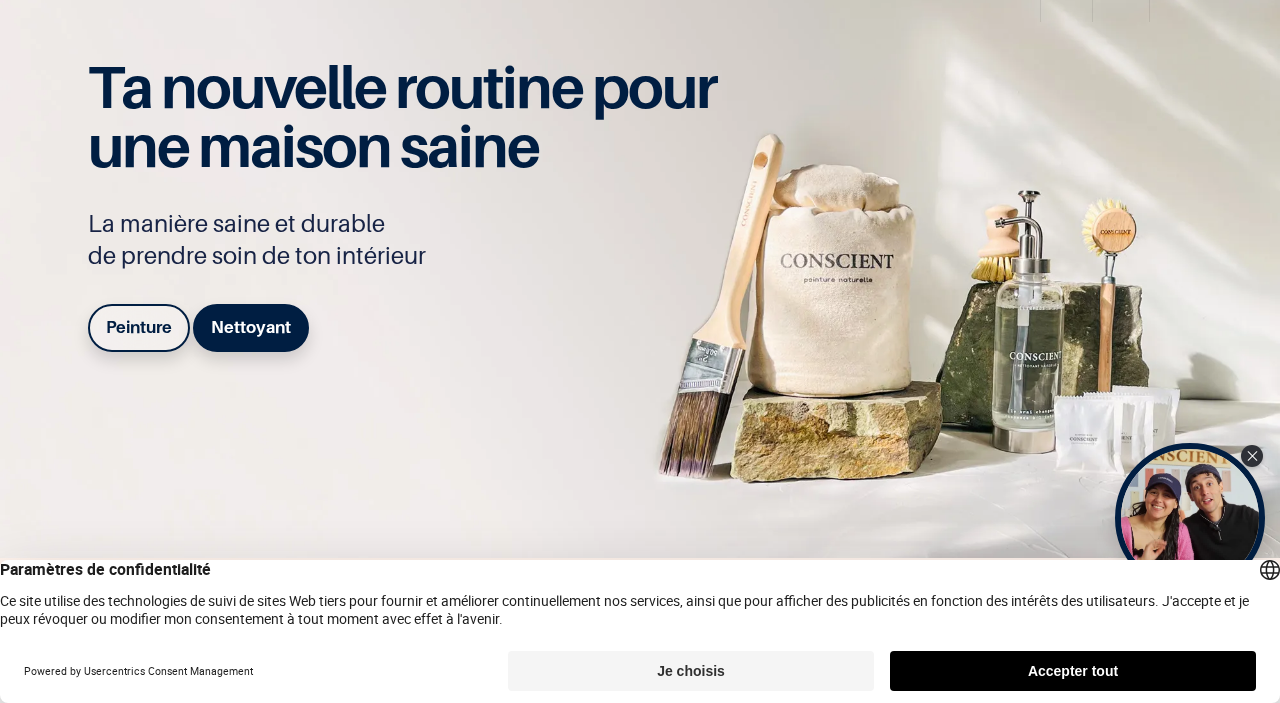 scroll, scrollTop: 111, scrollLeft: 0, axis: vertical 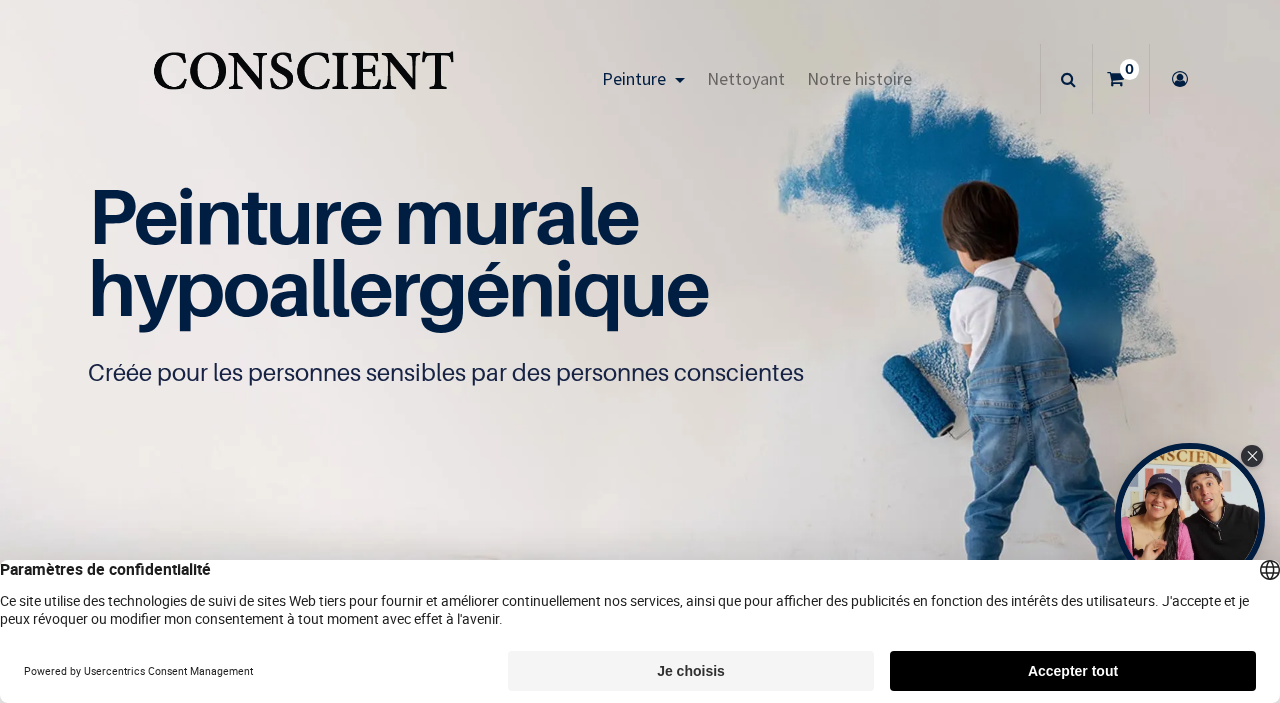 click on "Accepter tout" at bounding box center (1073, 671) 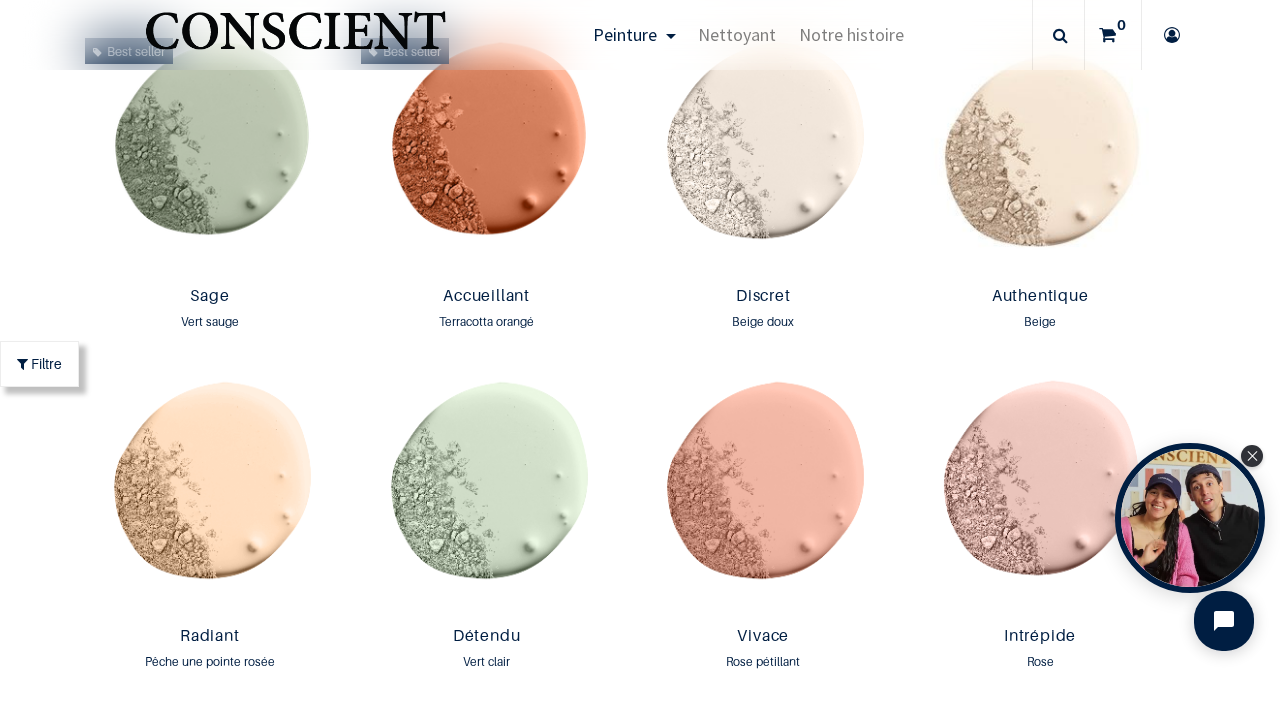 scroll, scrollTop: 2000, scrollLeft: 0, axis: vertical 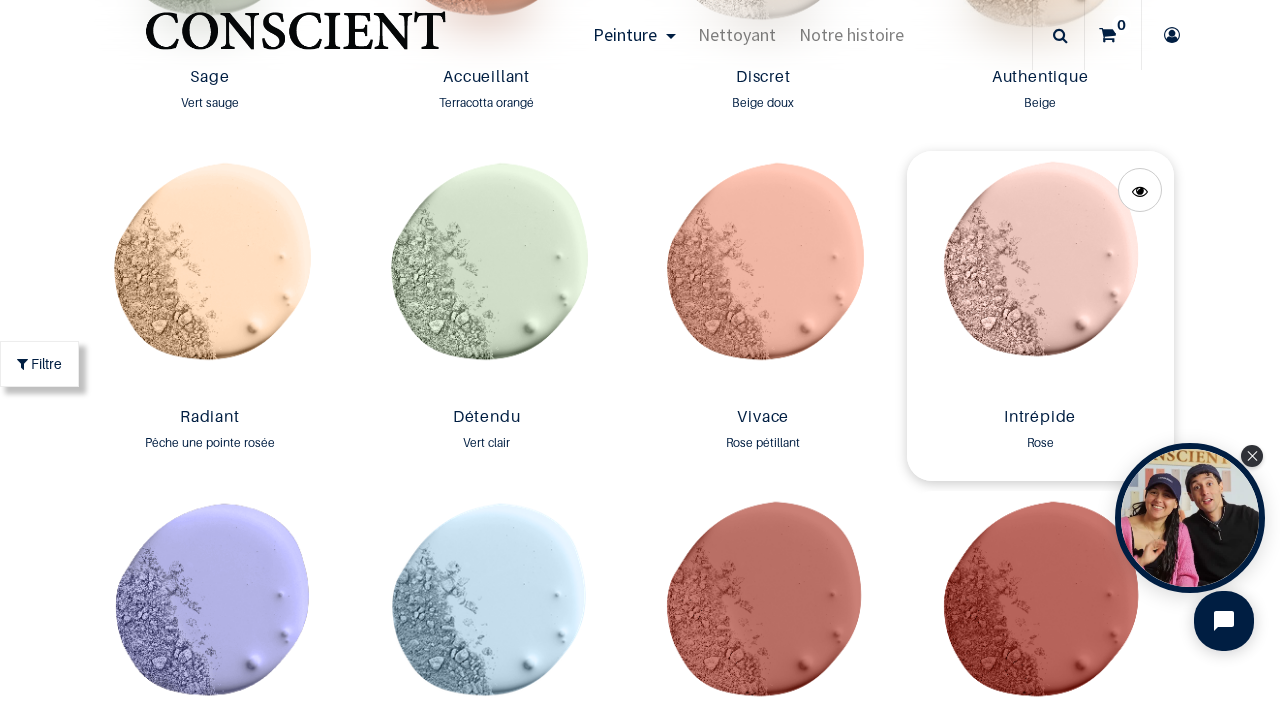 click at bounding box center (1040, 275) 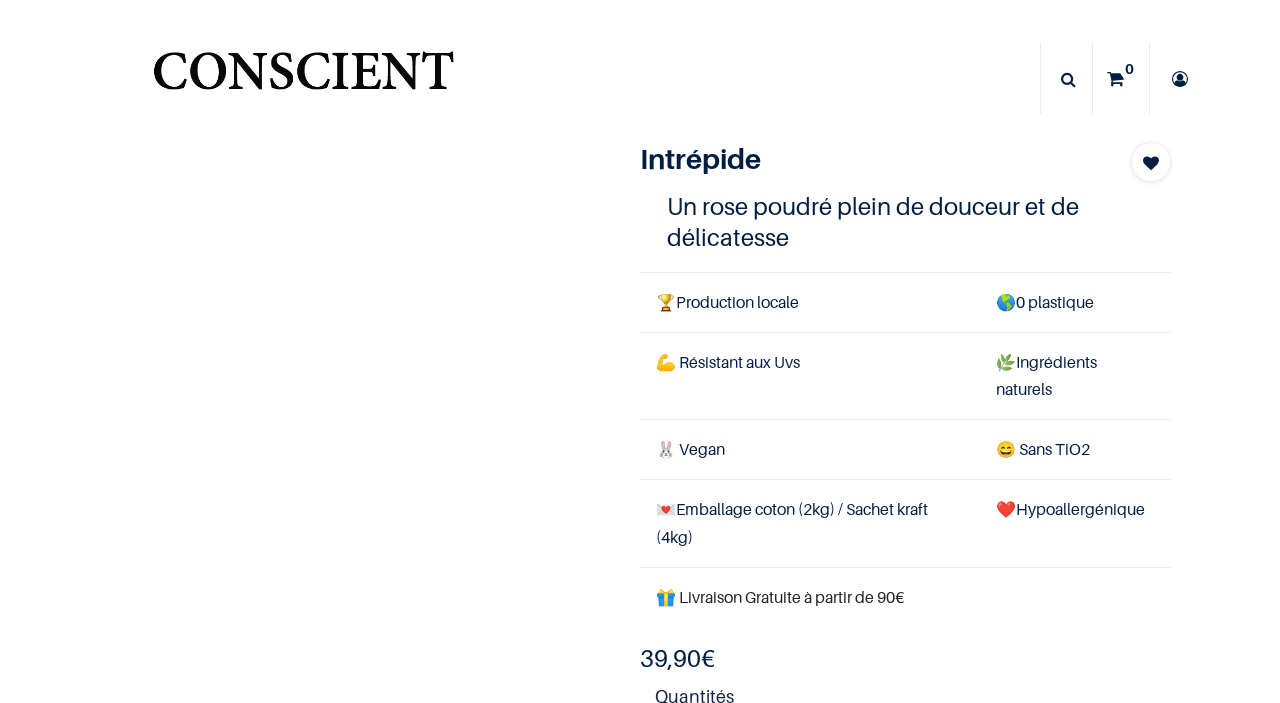scroll, scrollTop: 0, scrollLeft: 0, axis: both 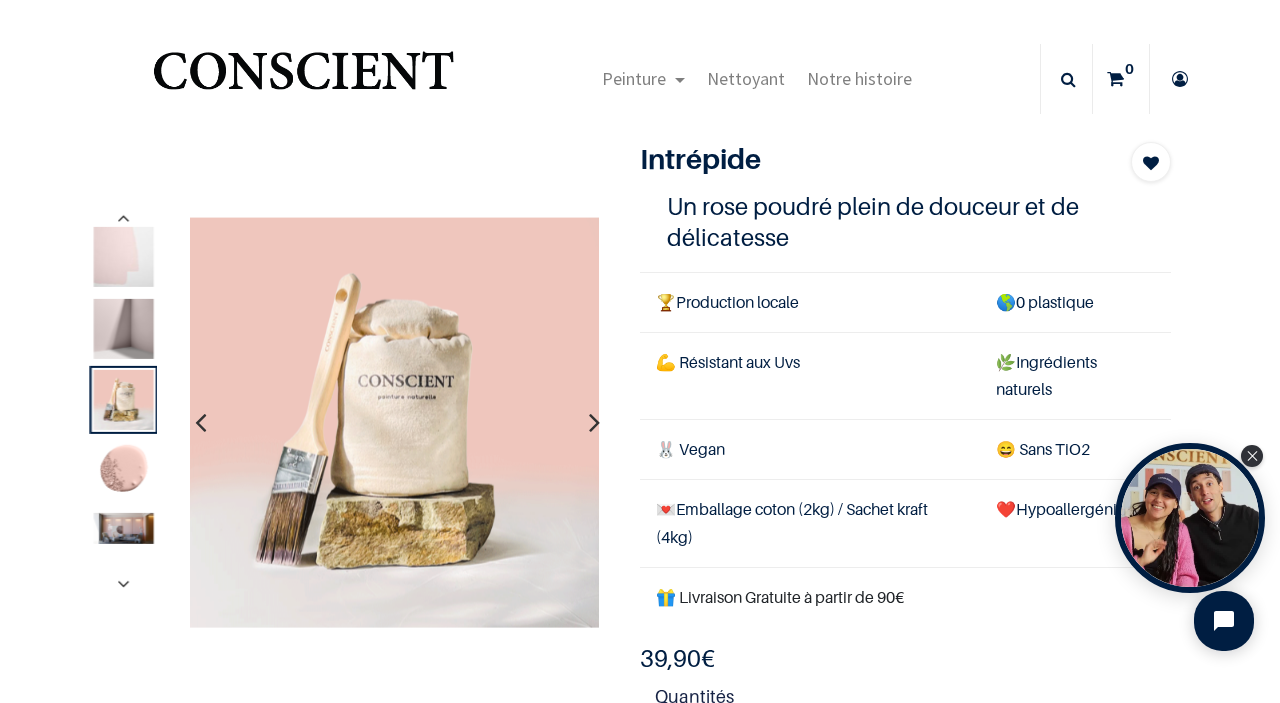 click at bounding box center (124, 543) 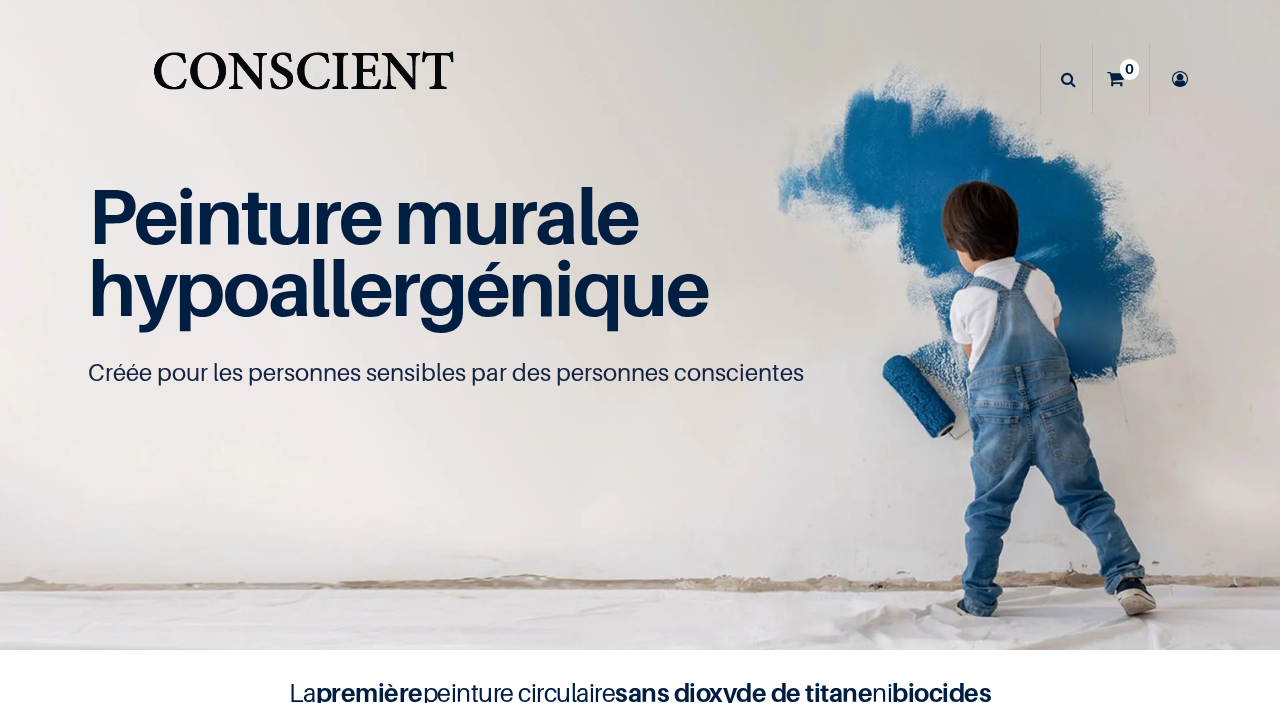 scroll, scrollTop: 0, scrollLeft: 0, axis: both 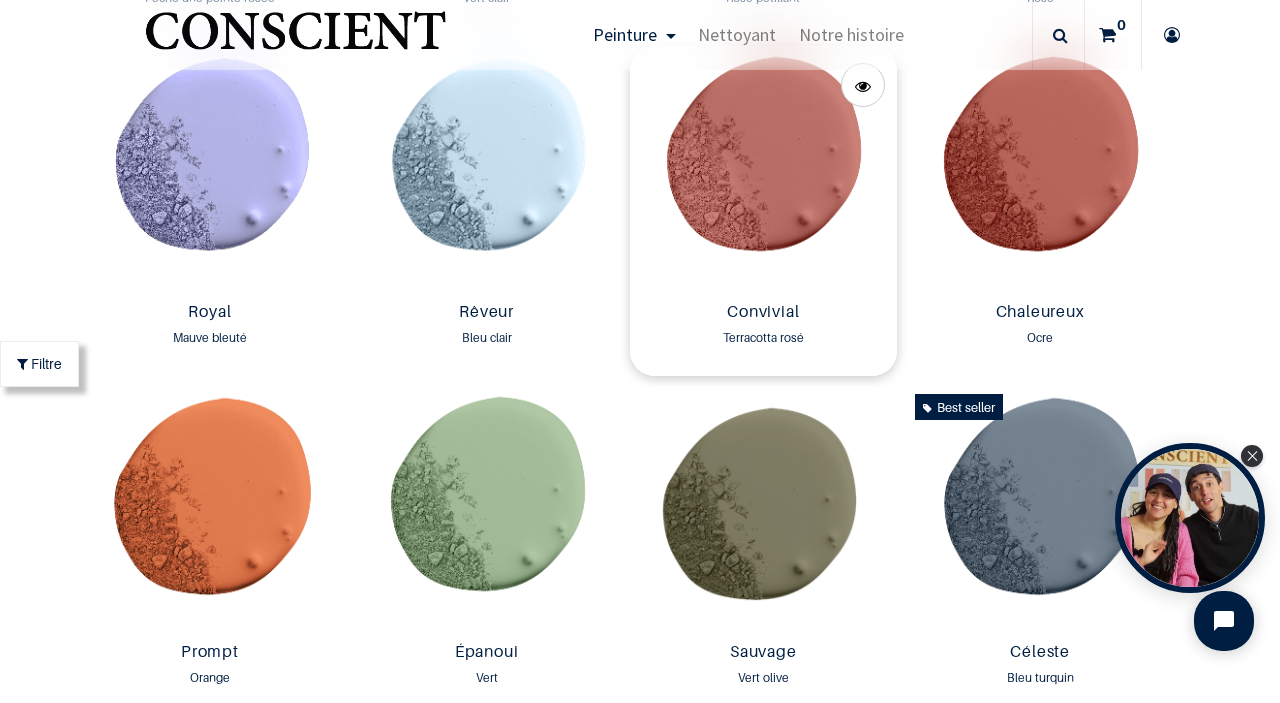 click at bounding box center (763, 170) 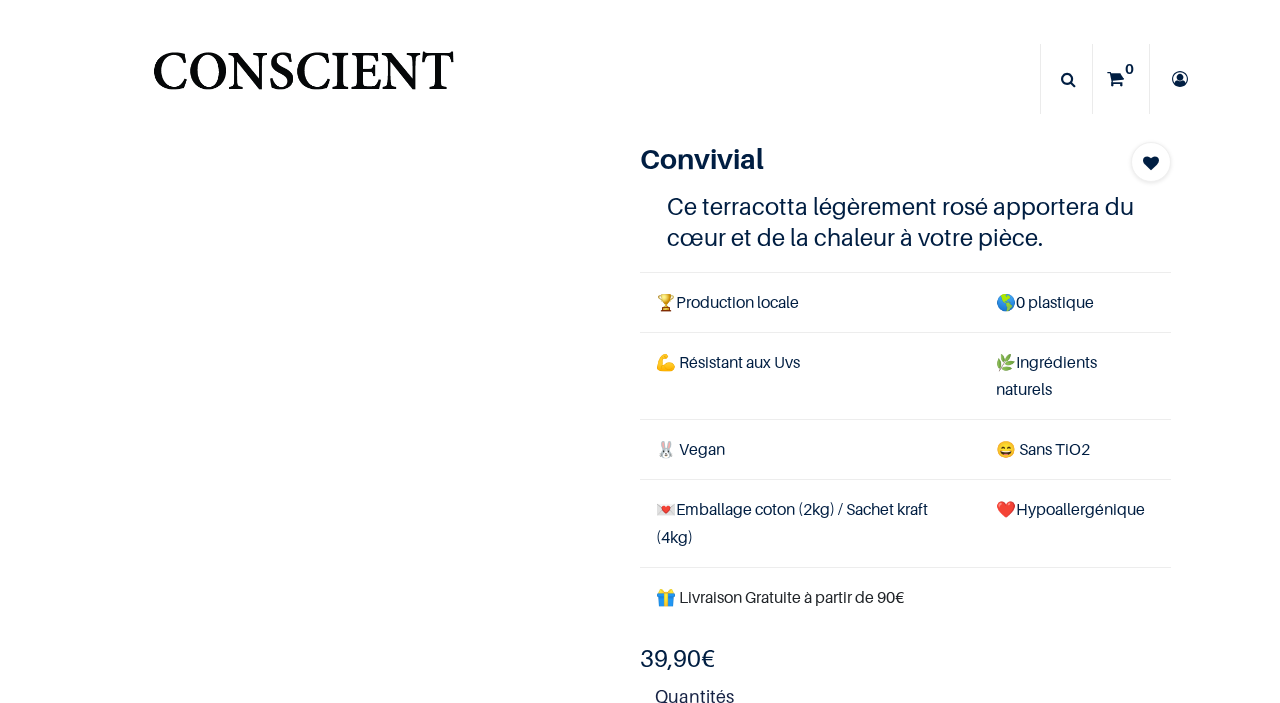scroll, scrollTop: 0, scrollLeft: 0, axis: both 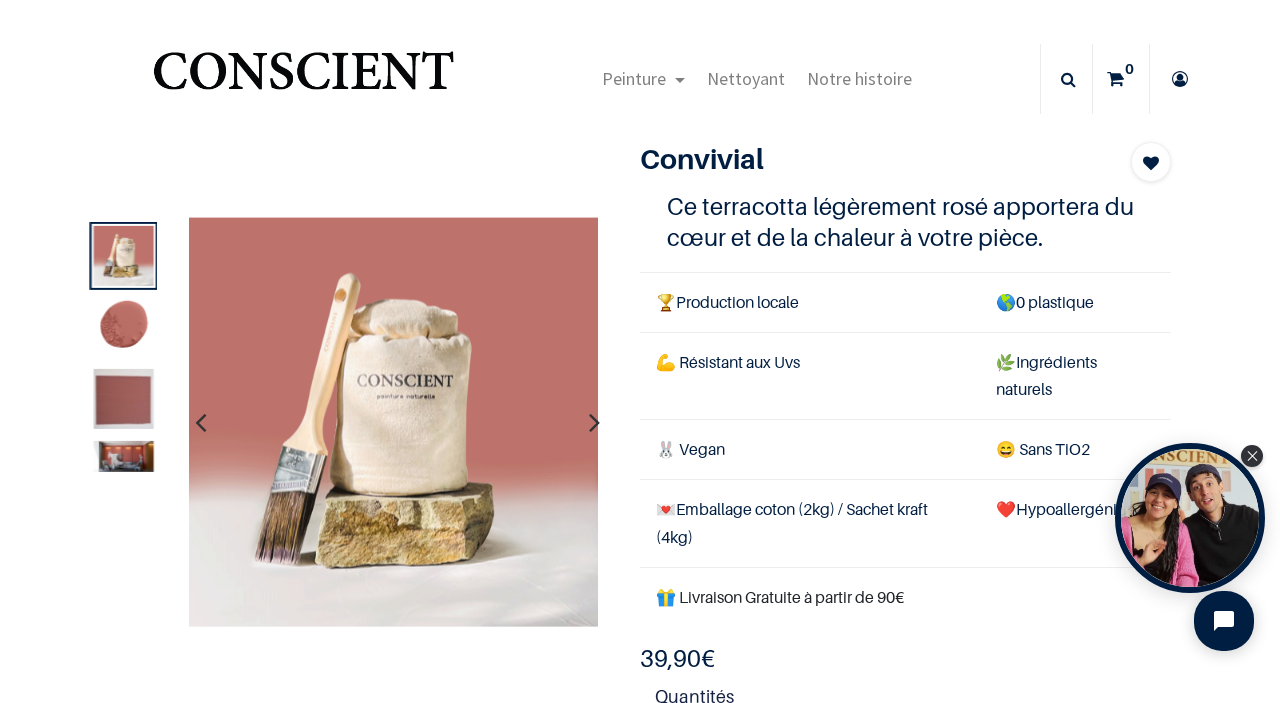 click at bounding box center (124, 456) 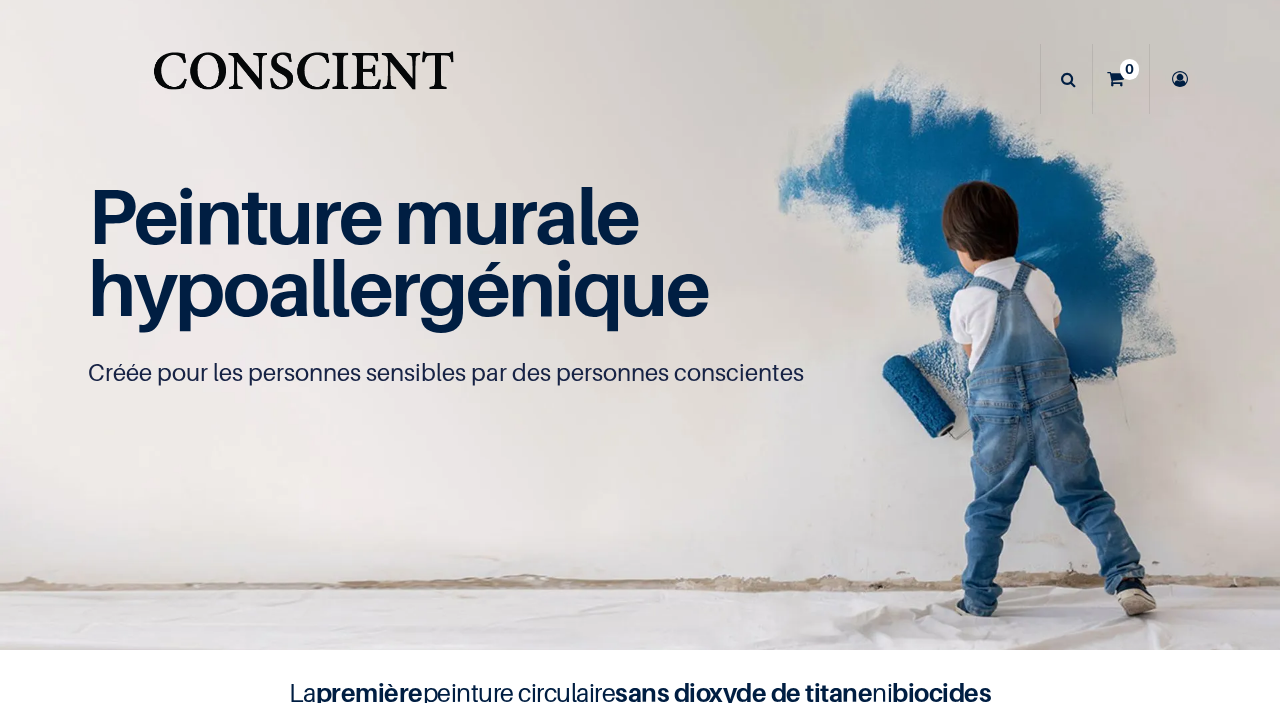 scroll, scrollTop: 0, scrollLeft: 0, axis: both 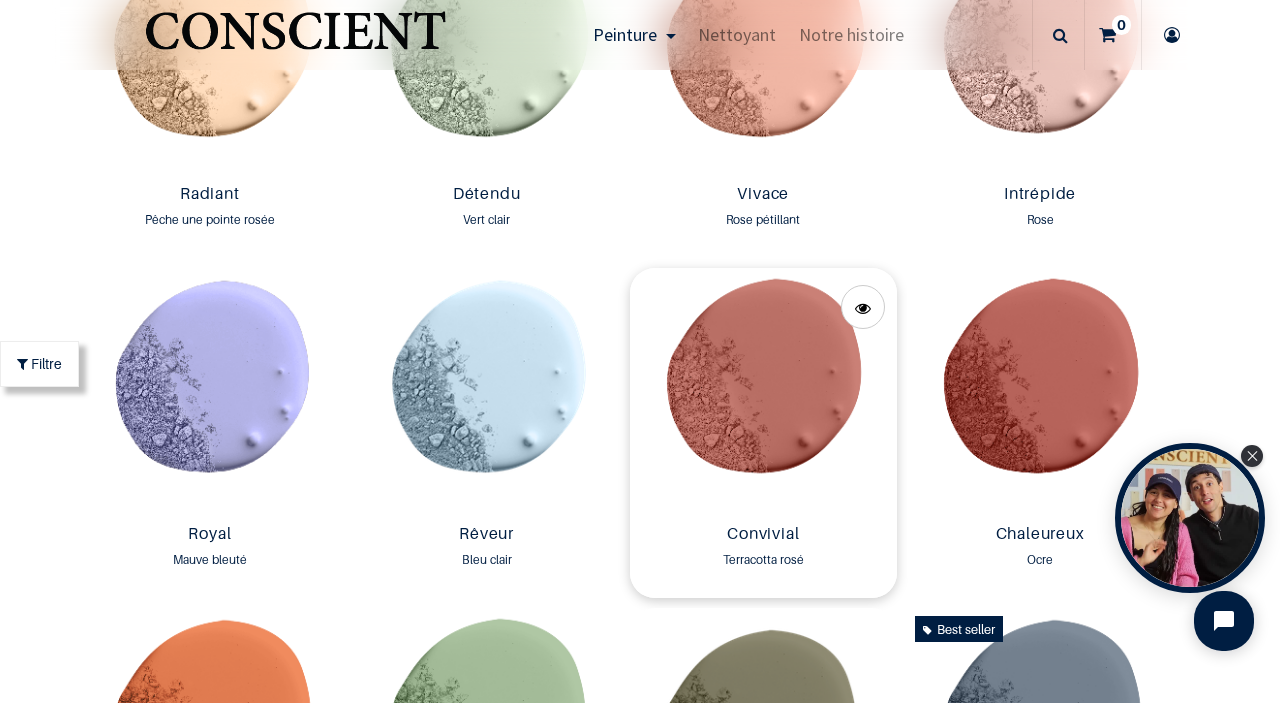 click at bounding box center [763, 392] 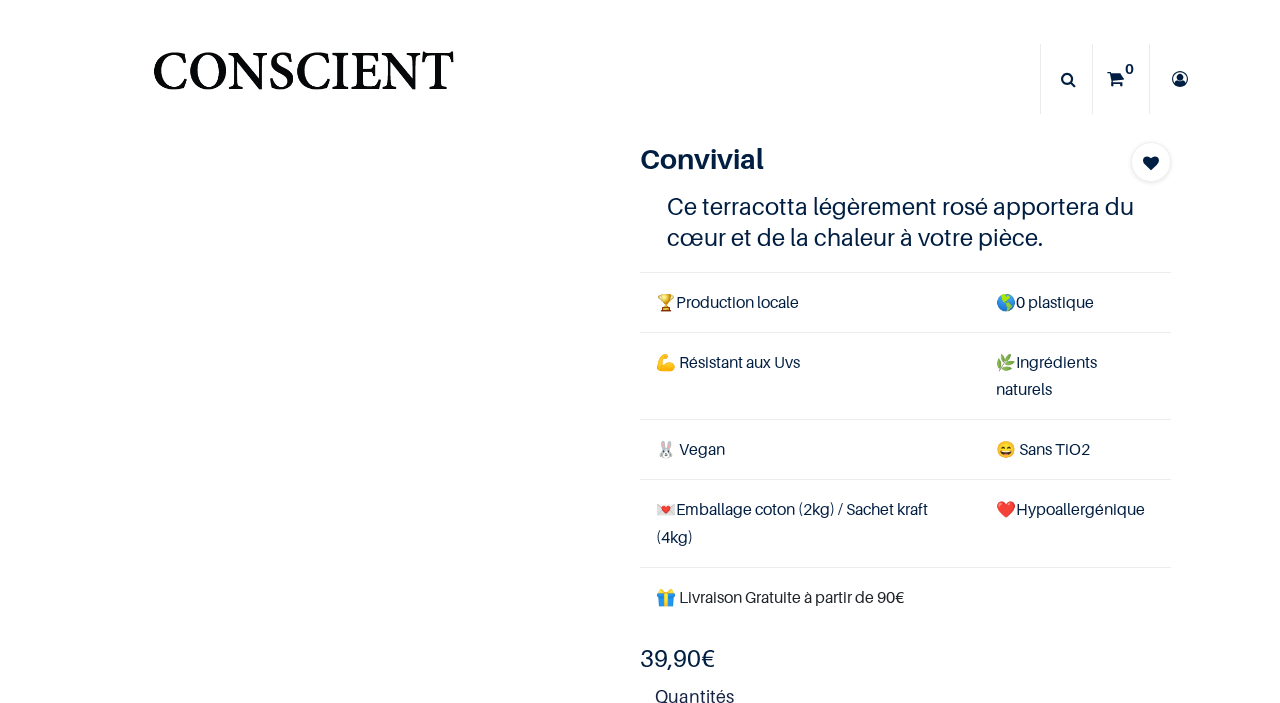 scroll, scrollTop: 0, scrollLeft: 0, axis: both 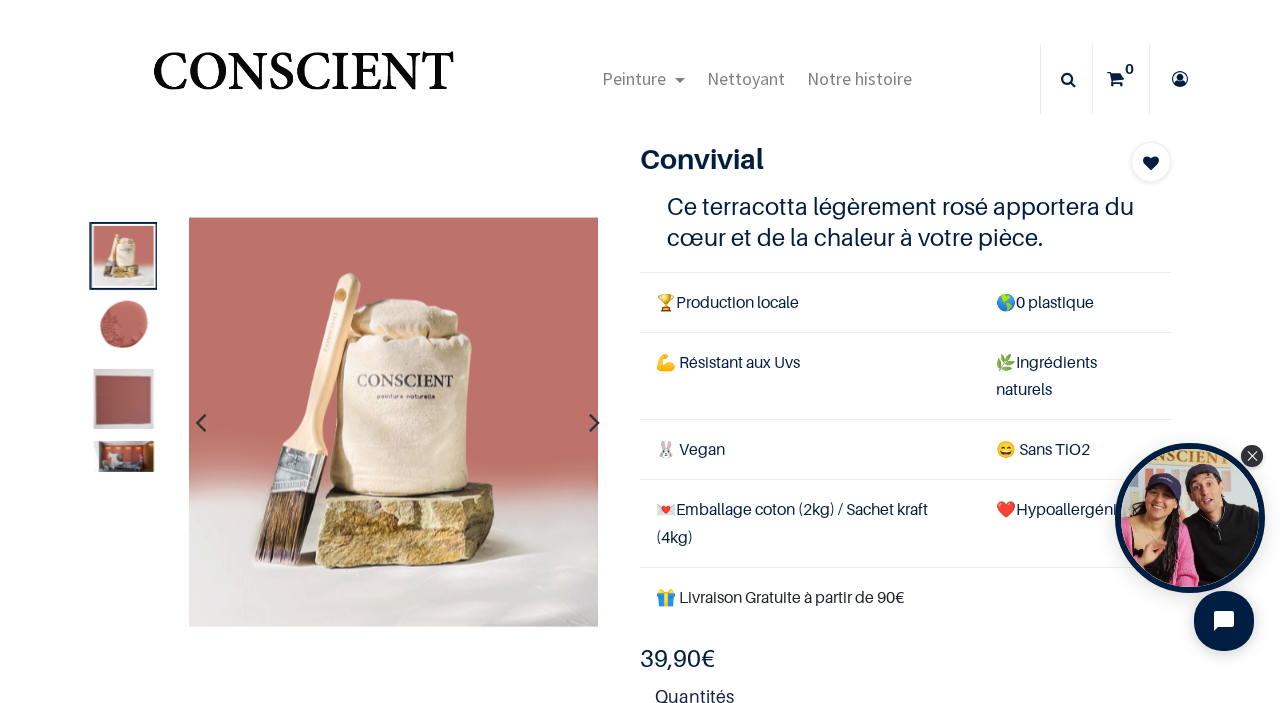 click at bounding box center [124, 327] 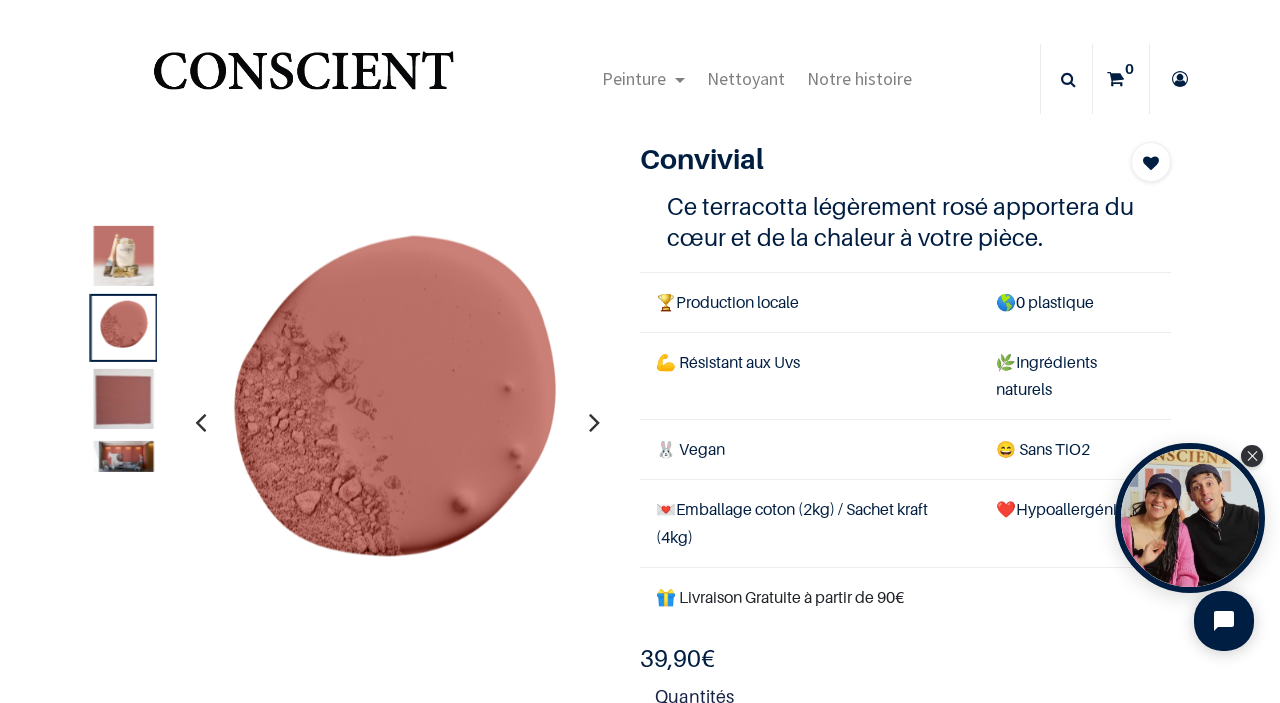 drag, startPoint x: 279, startPoint y: 297, endPoint x: 388, endPoint y: 282, distance: 110.02727 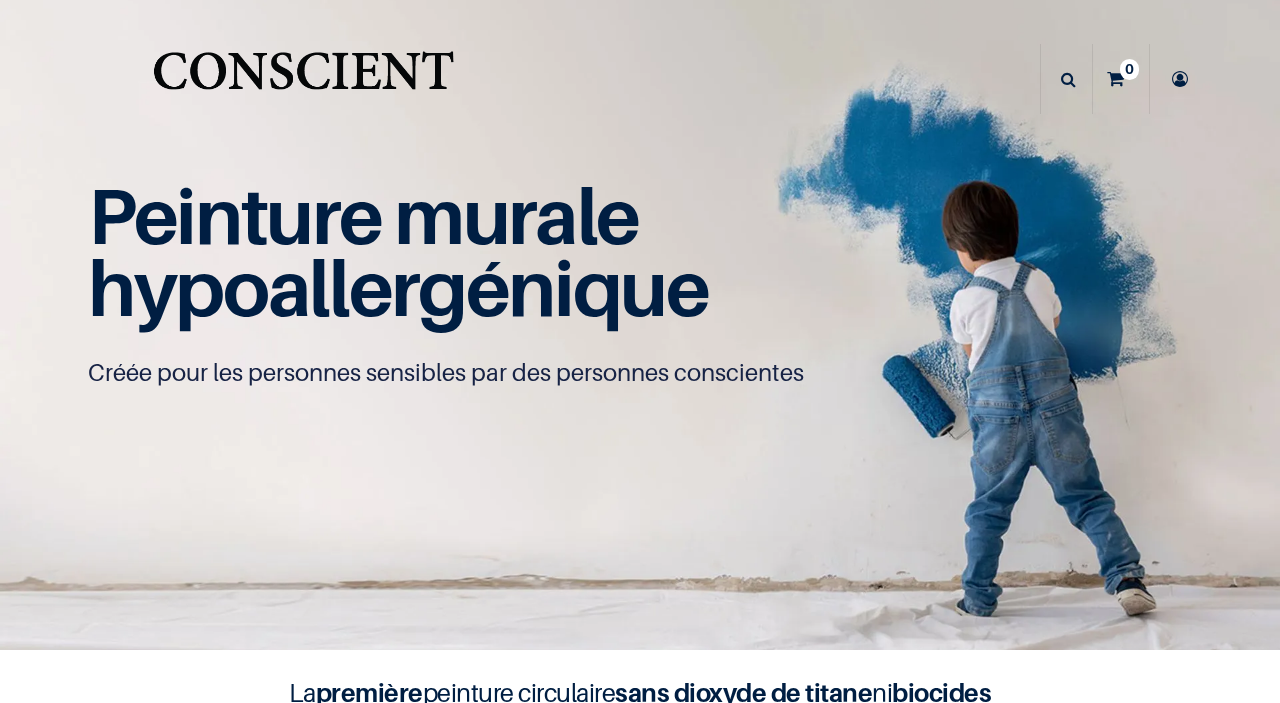 scroll, scrollTop: 0, scrollLeft: 0, axis: both 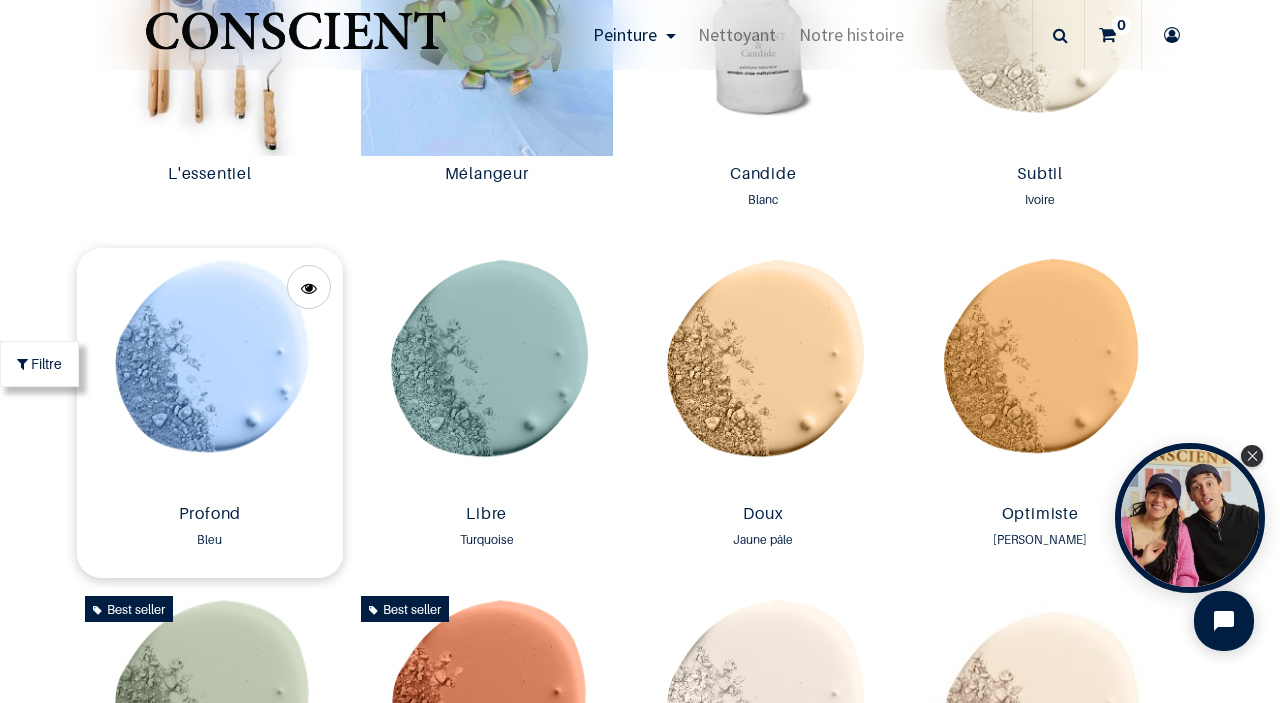 click at bounding box center [210, 372] 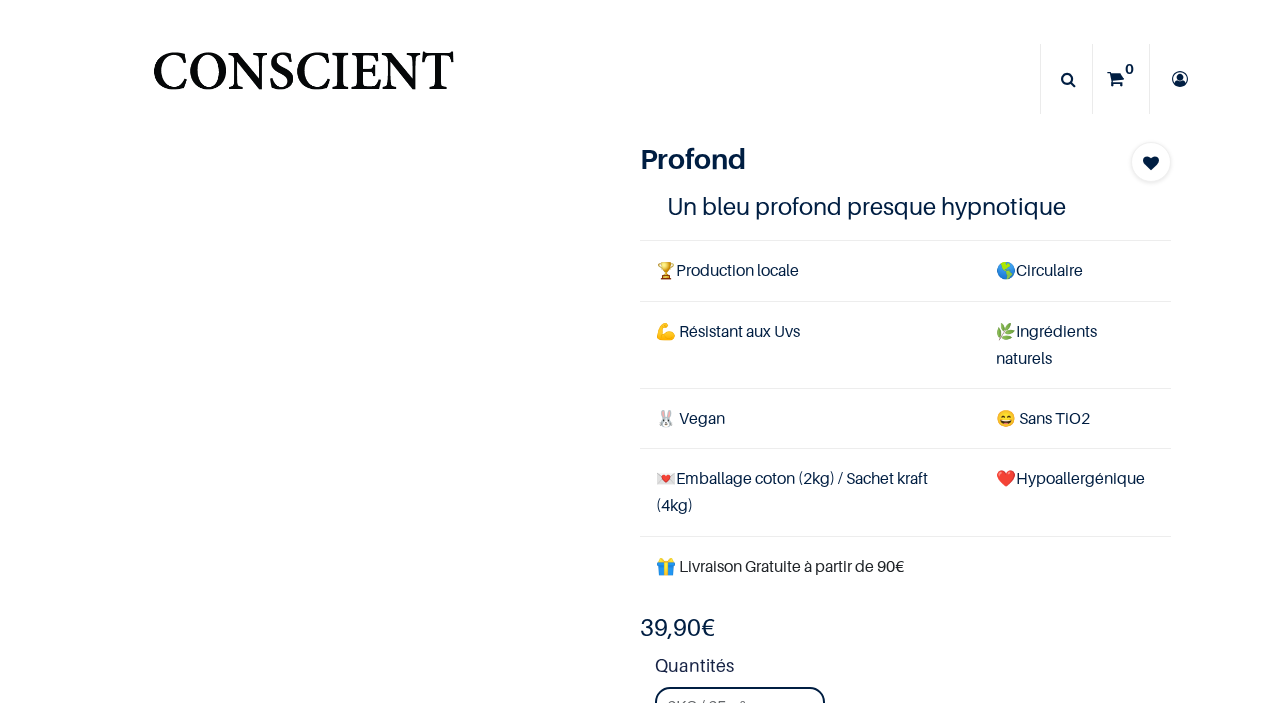 scroll, scrollTop: 0, scrollLeft: 0, axis: both 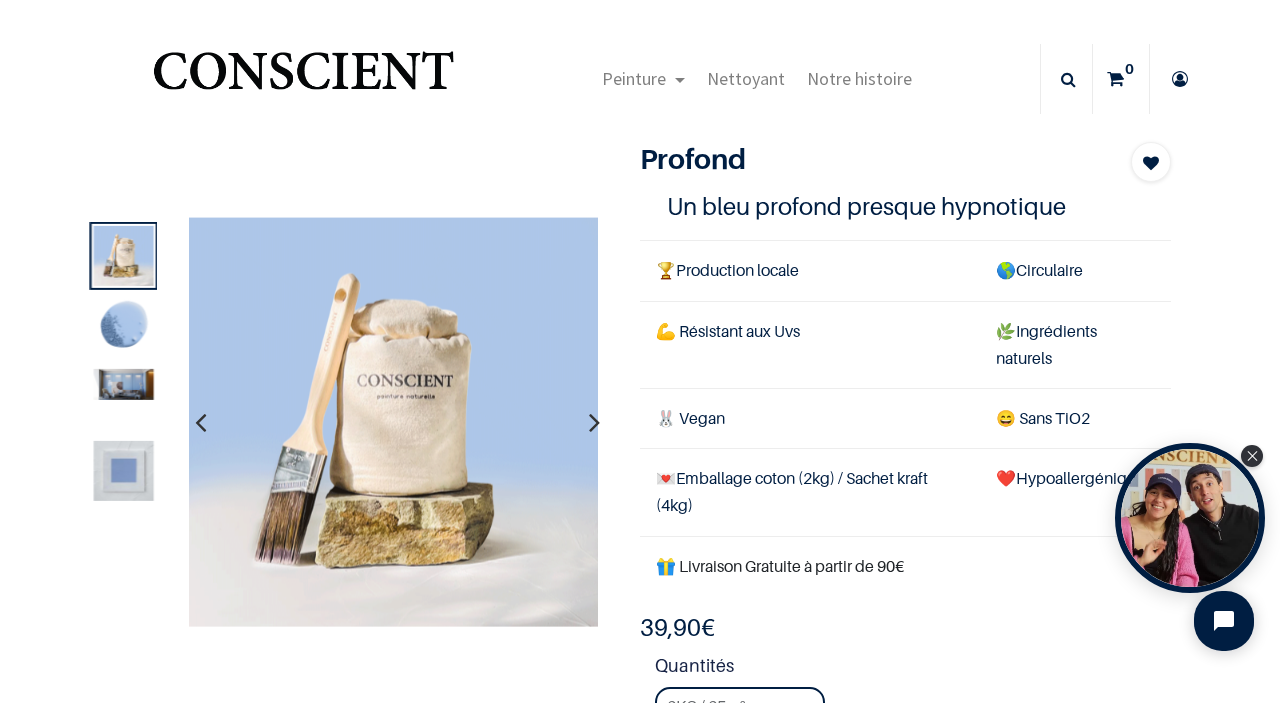 click at bounding box center (124, 399) 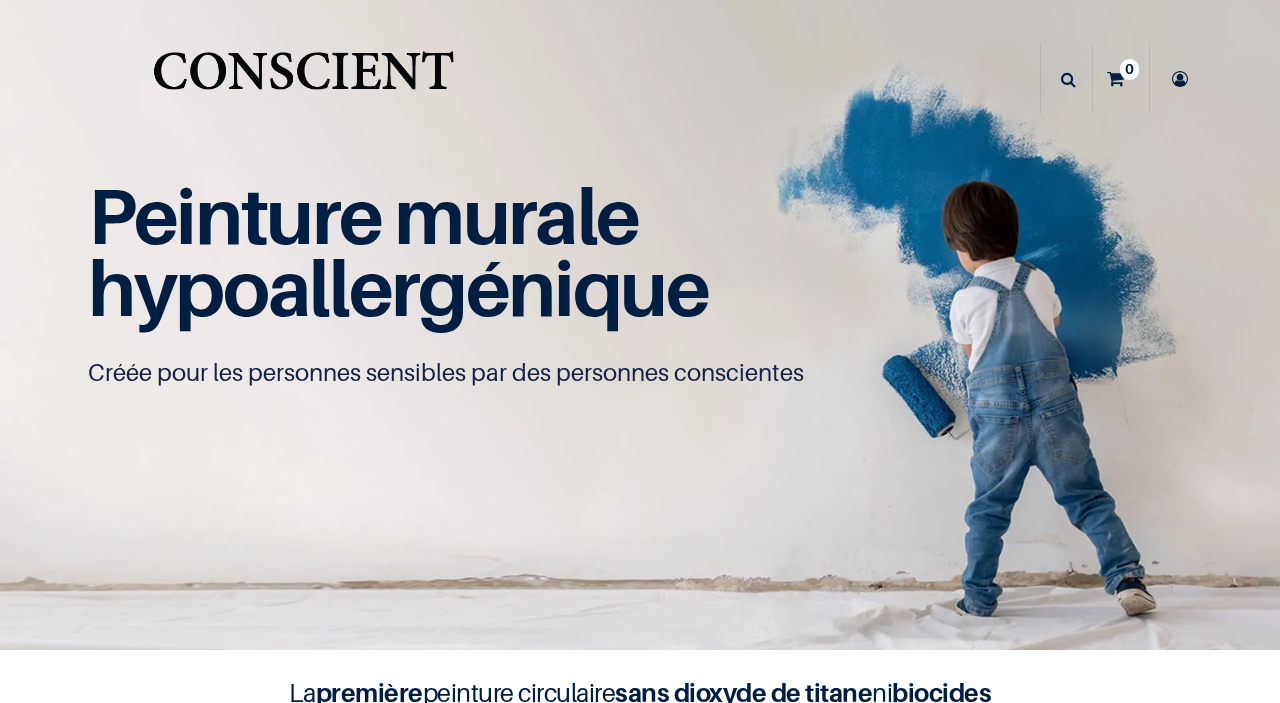 scroll, scrollTop: 0, scrollLeft: 0, axis: both 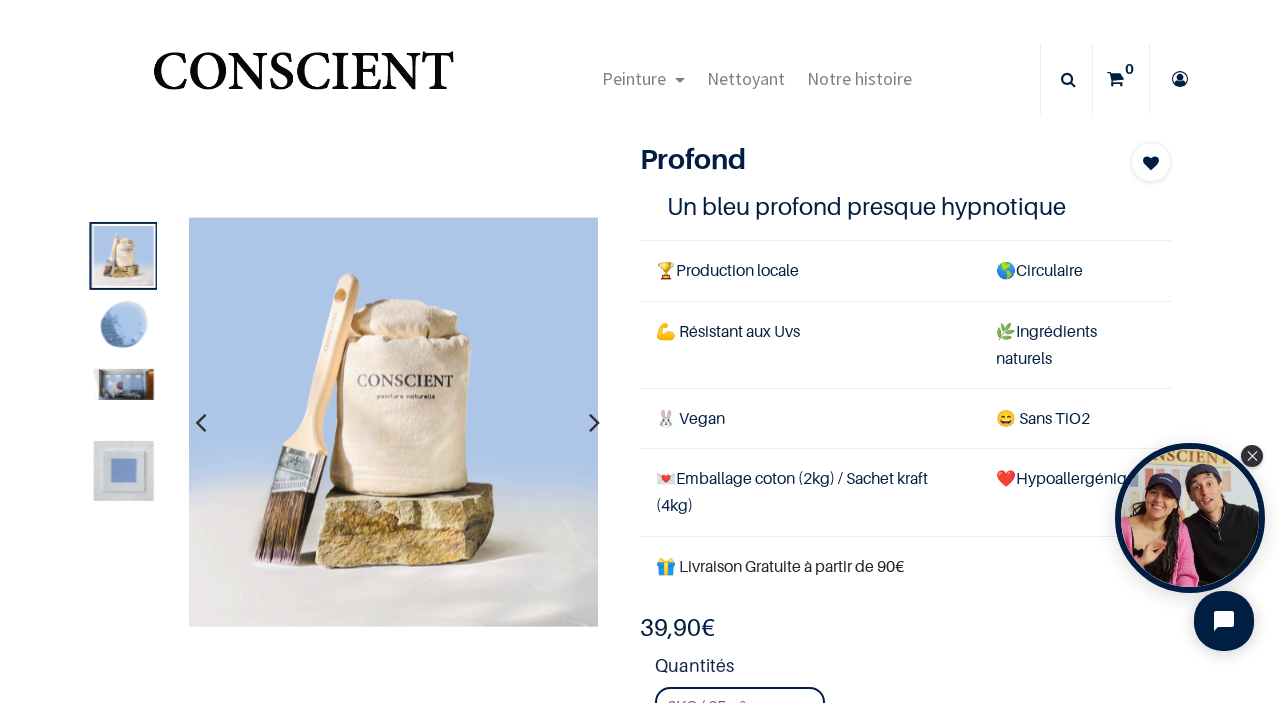 click at bounding box center [124, 327] 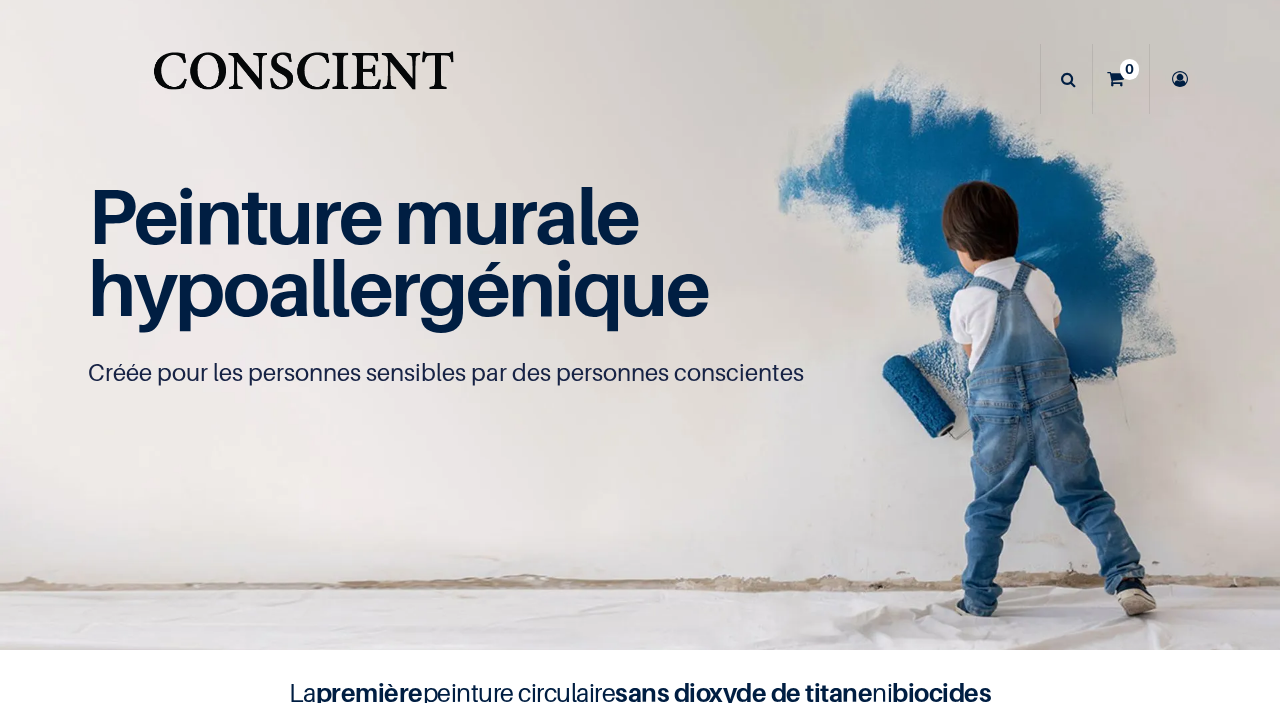 scroll, scrollTop: 0, scrollLeft: 0, axis: both 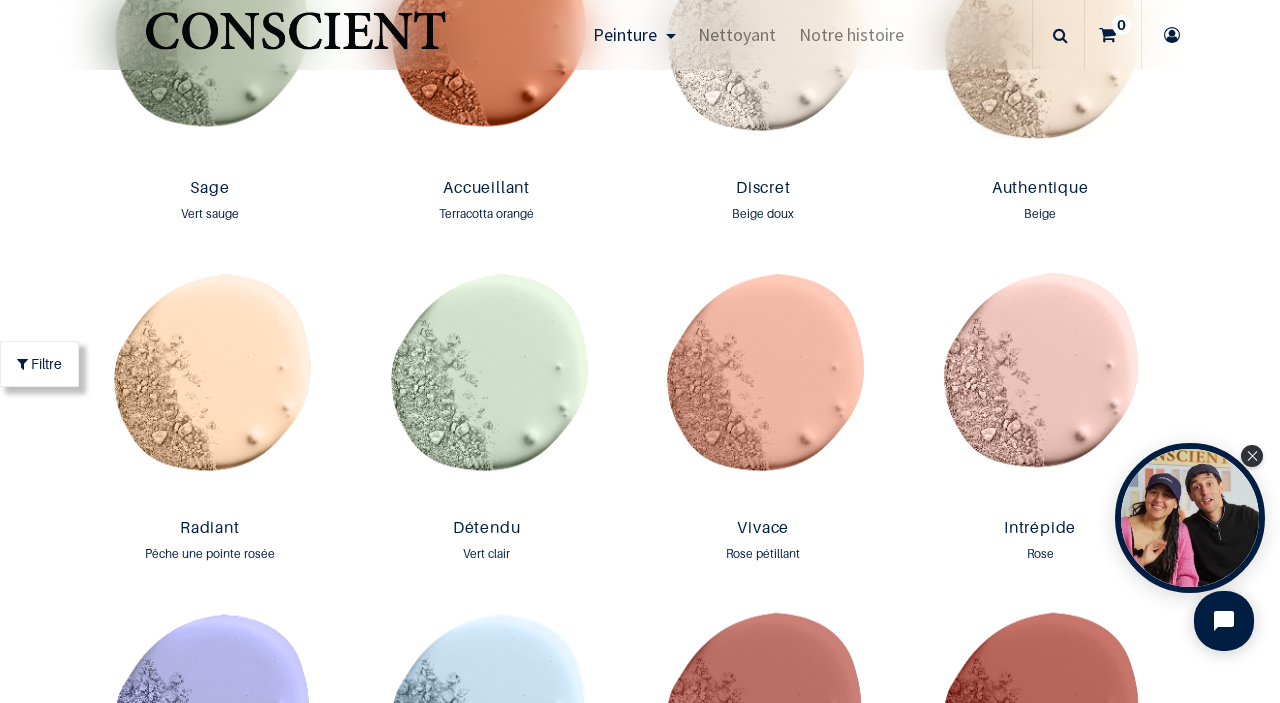 click at bounding box center [486, 386] 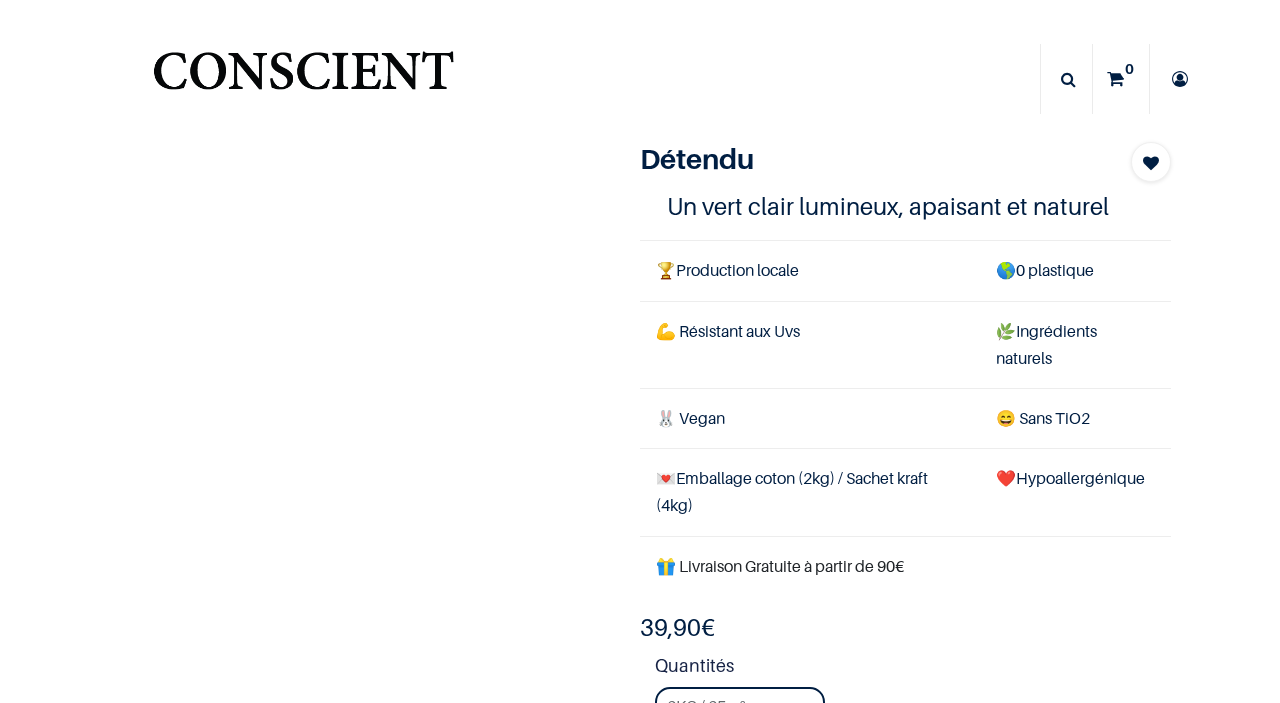 scroll, scrollTop: 0, scrollLeft: 0, axis: both 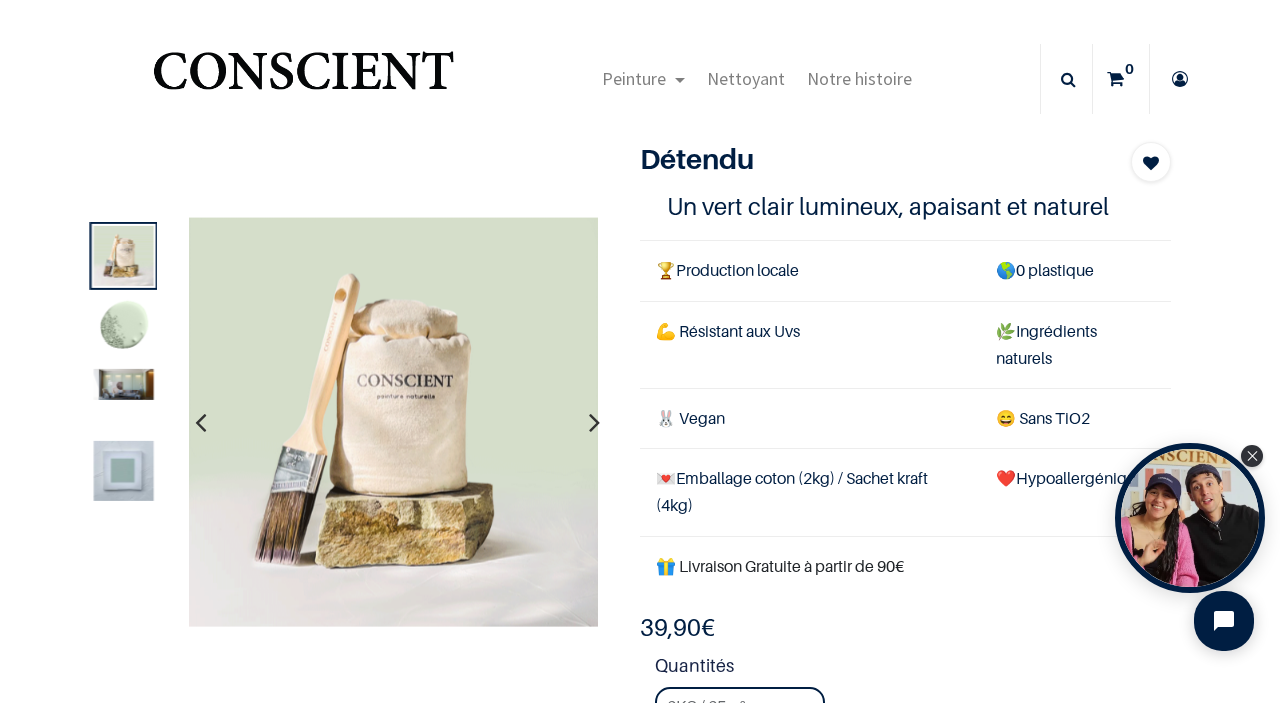 click at bounding box center [124, 384] 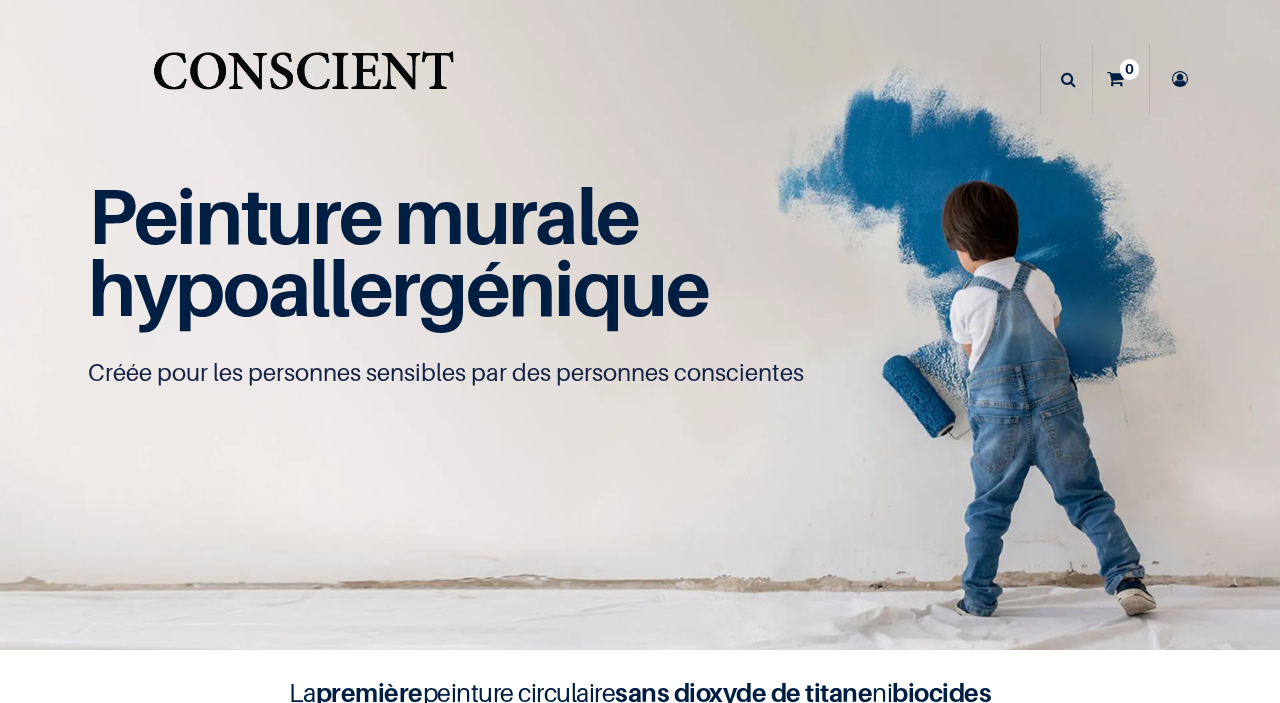 scroll, scrollTop: 0, scrollLeft: 0, axis: both 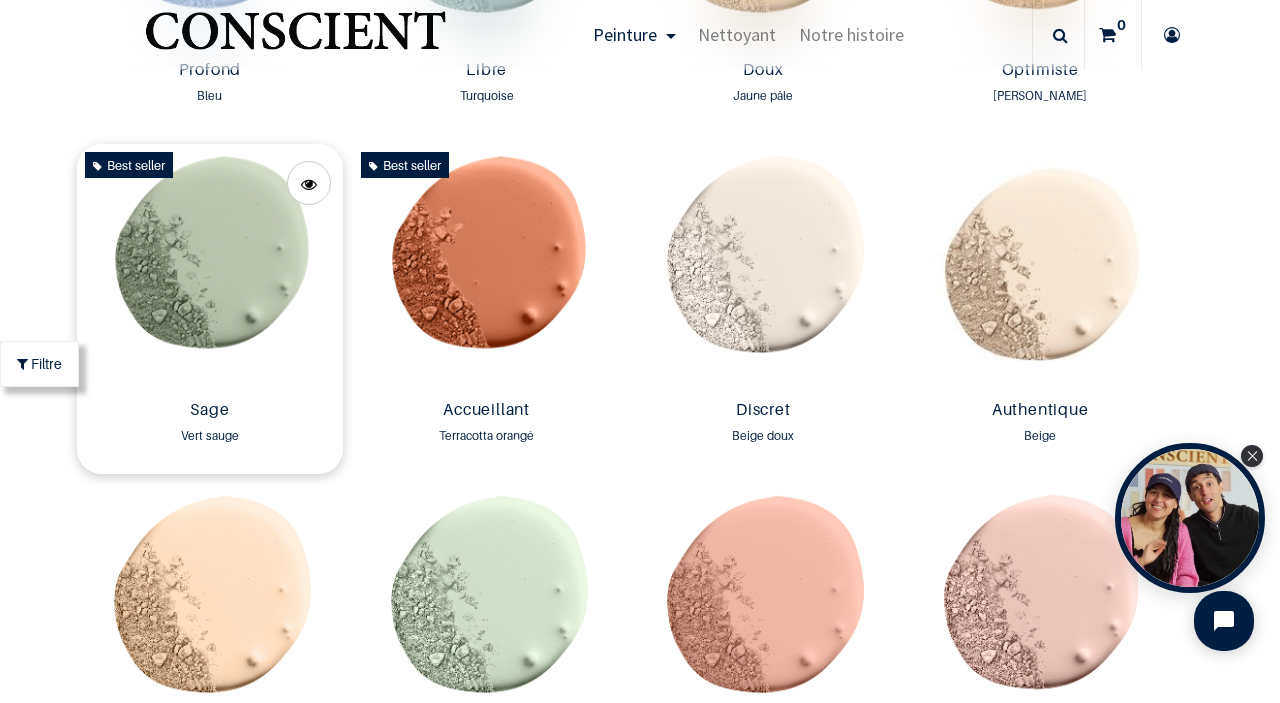 click at bounding box center (210, 268) 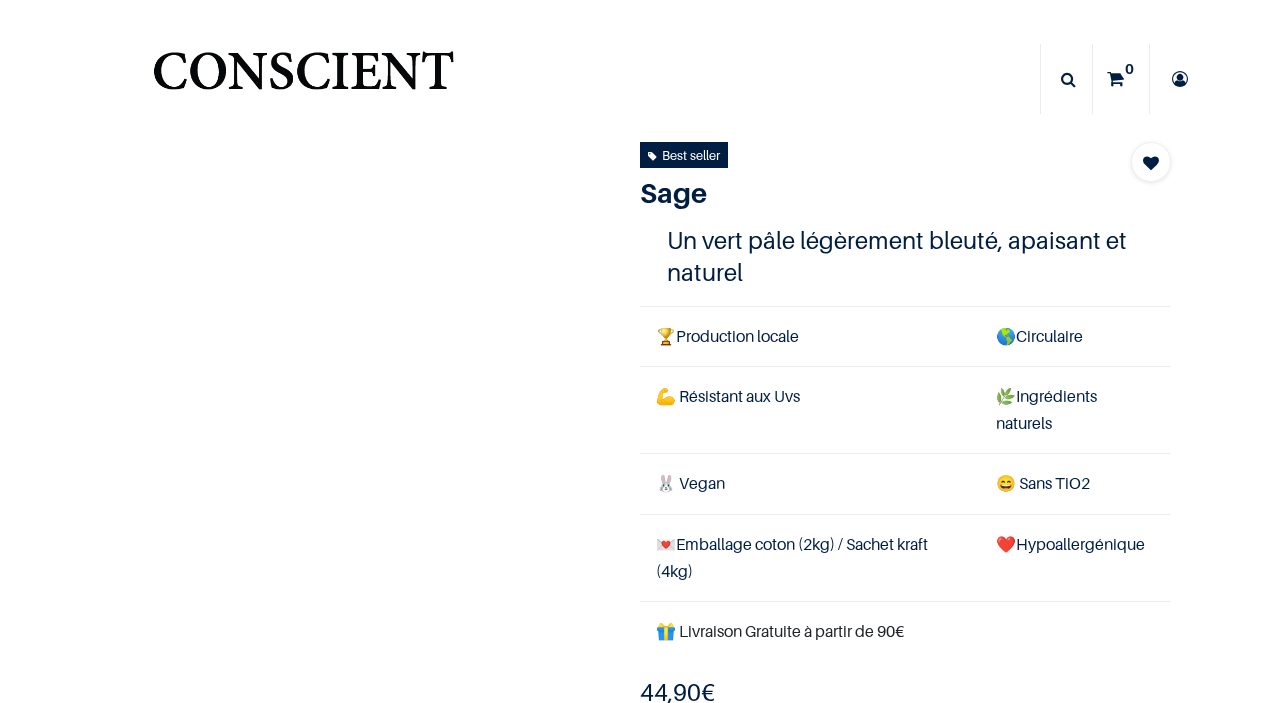 scroll, scrollTop: 0, scrollLeft: 0, axis: both 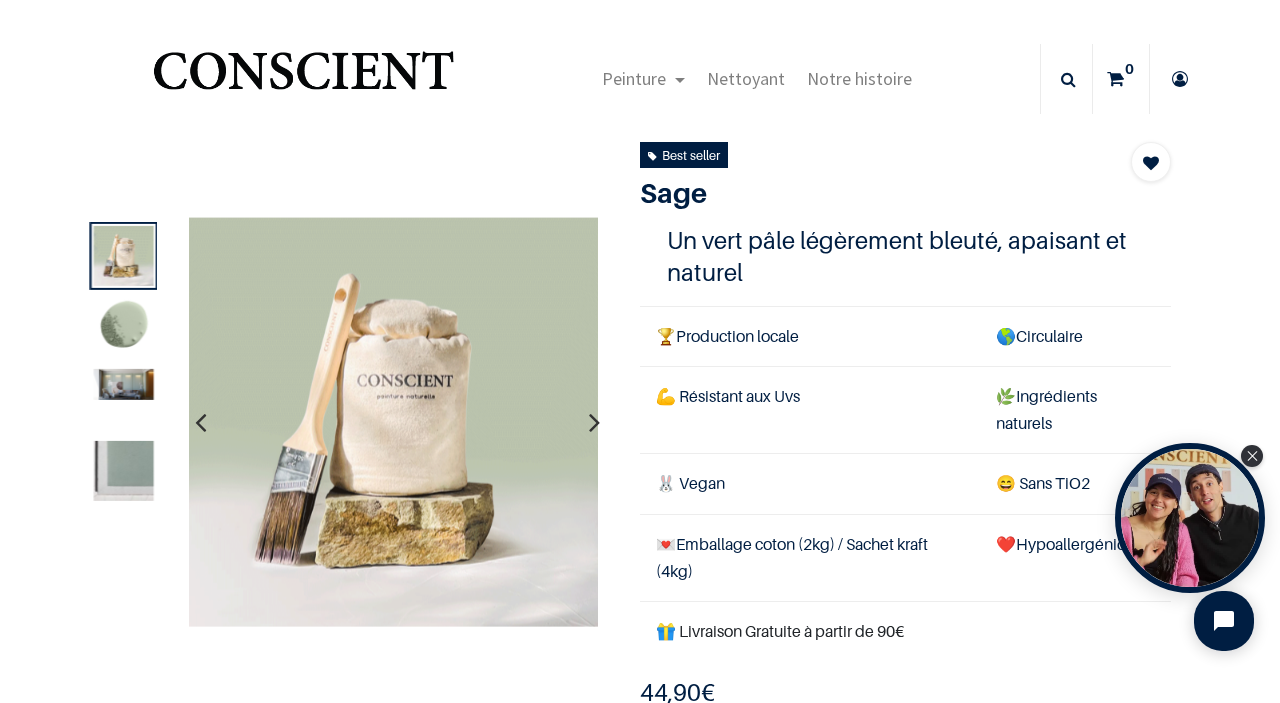 click at bounding box center (124, 401) 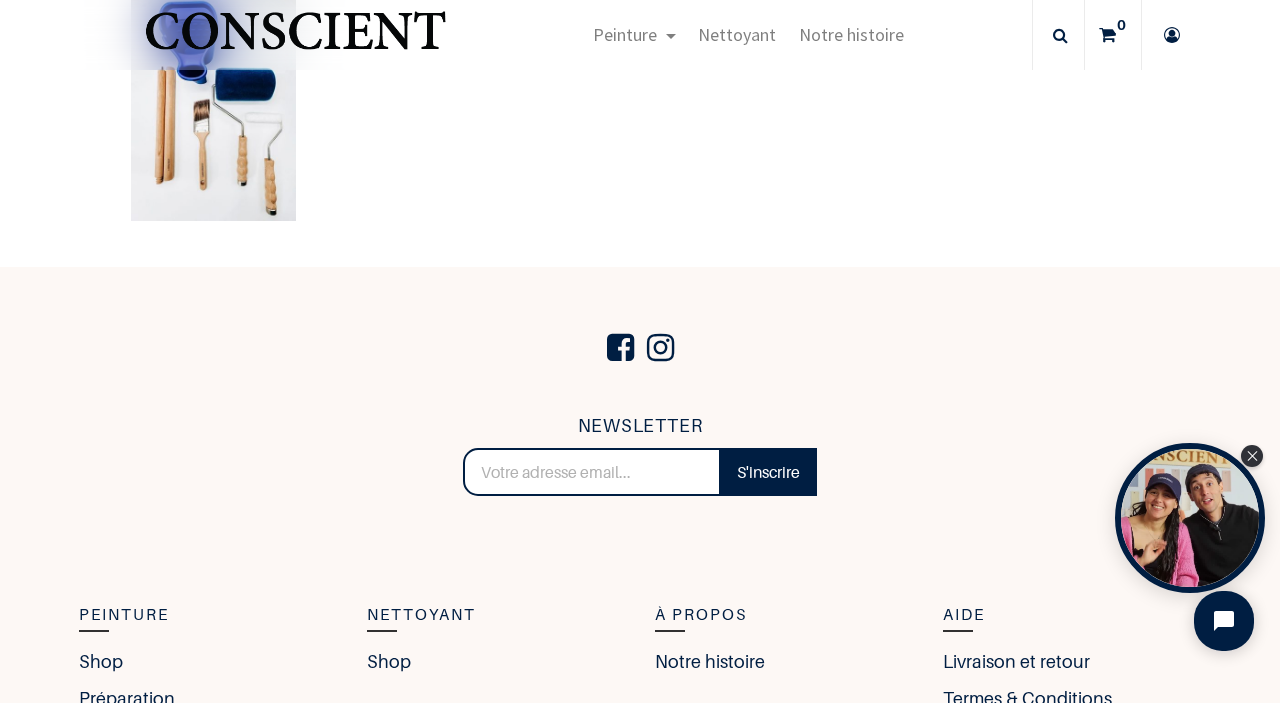 scroll, scrollTop: 4217, scrollLeft: 0, axis: vertical 